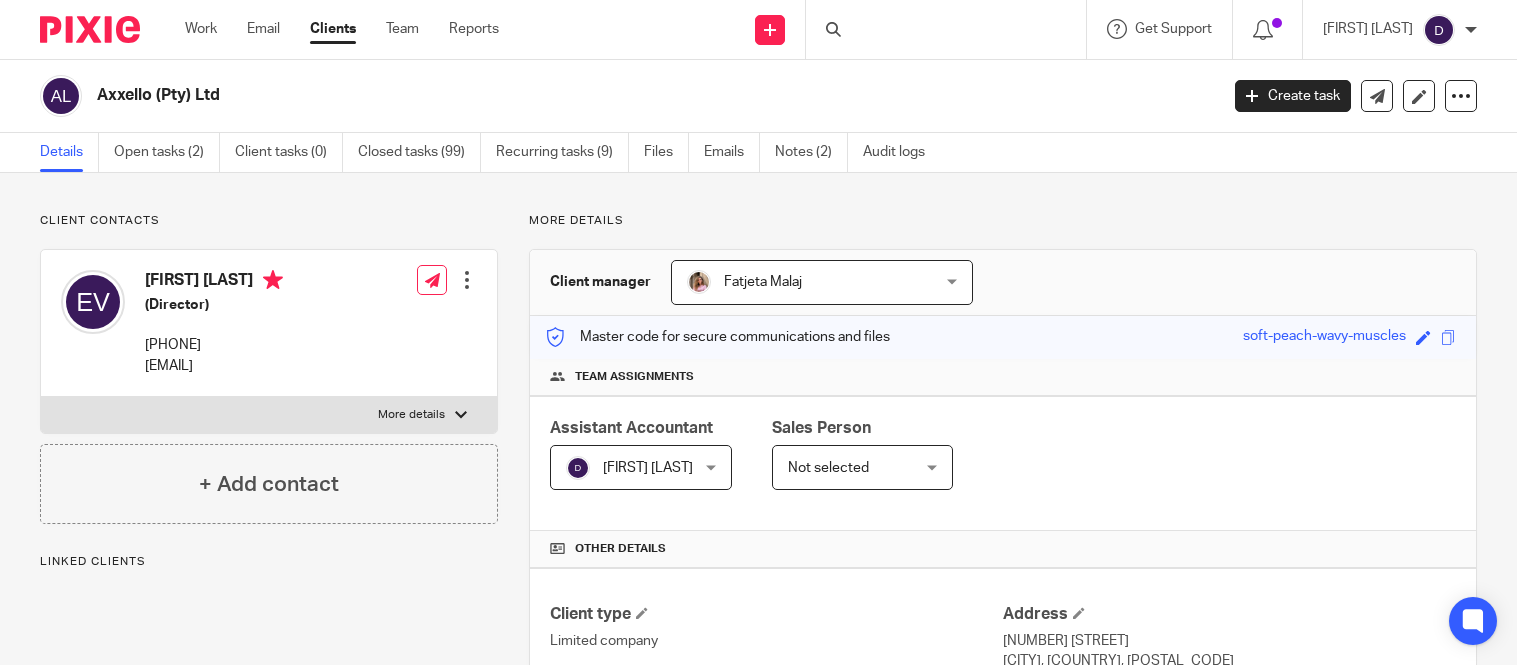 scroll, scrollTop: 0, scrollLeft: 0, axis: both 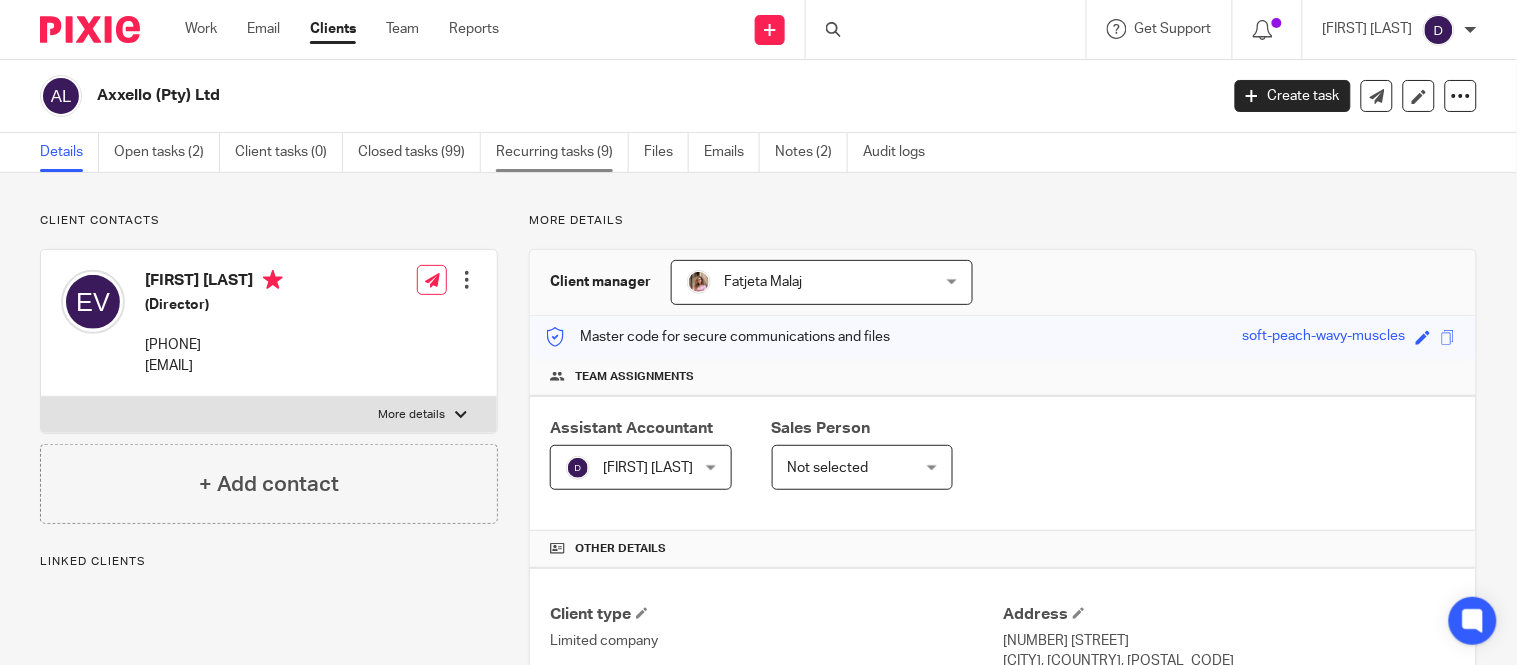 click on "Recurring tasks (9)" at bounding box center (562, 152) 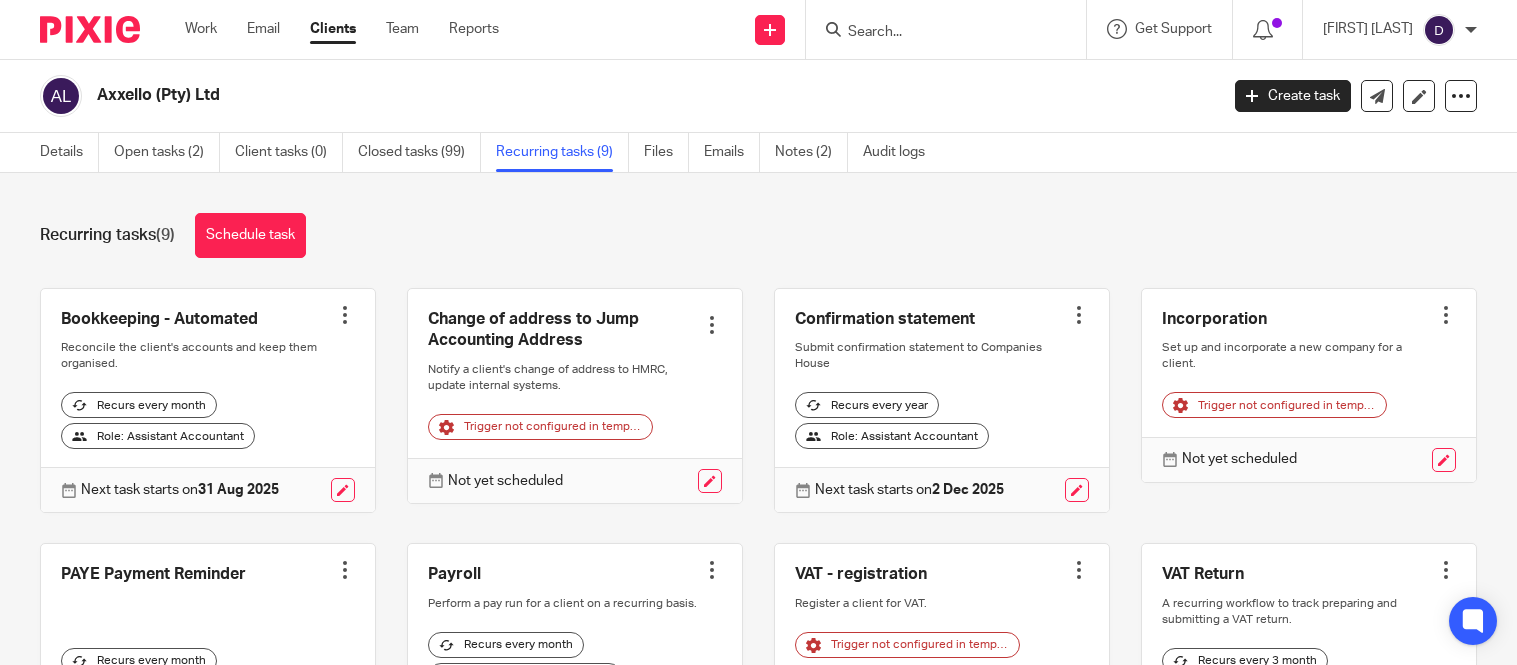 scroll, scrollTop: 0, scrollLeft: 0, axis: both 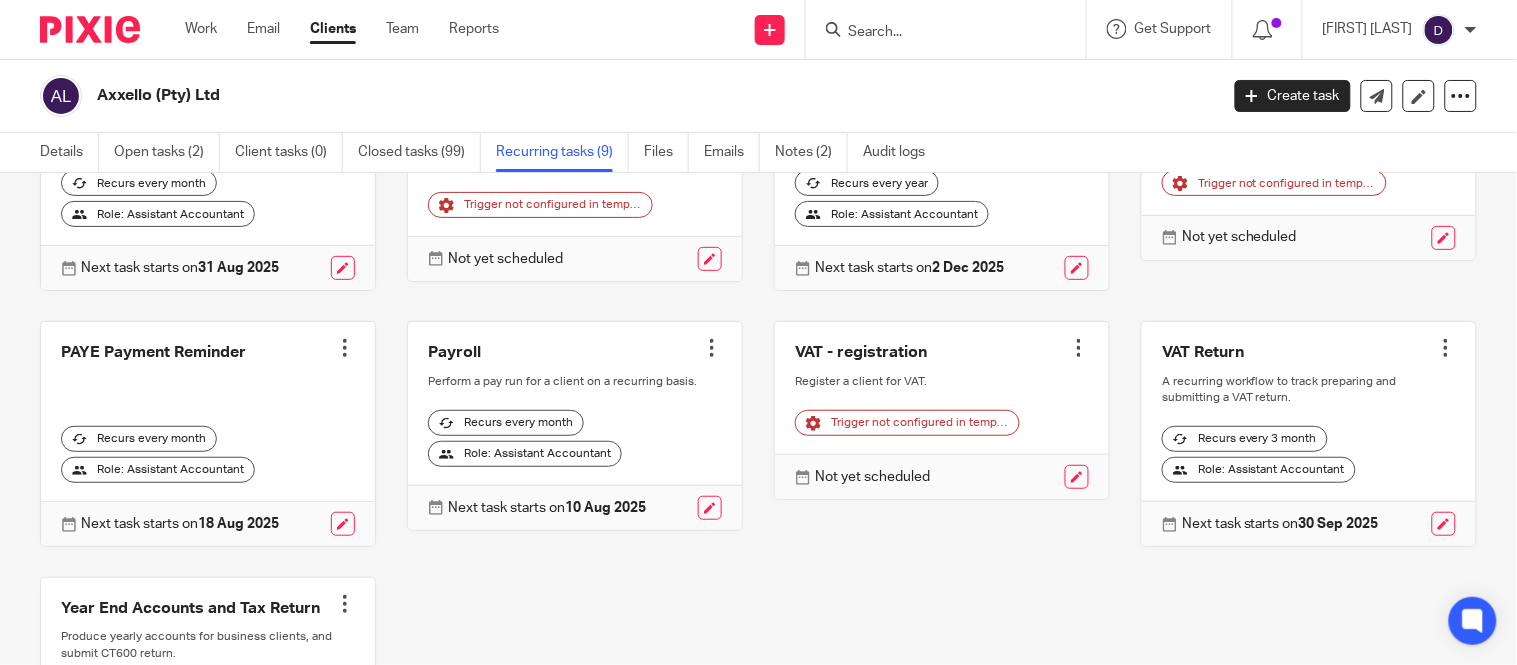 click at bounding box center [1309, 434] 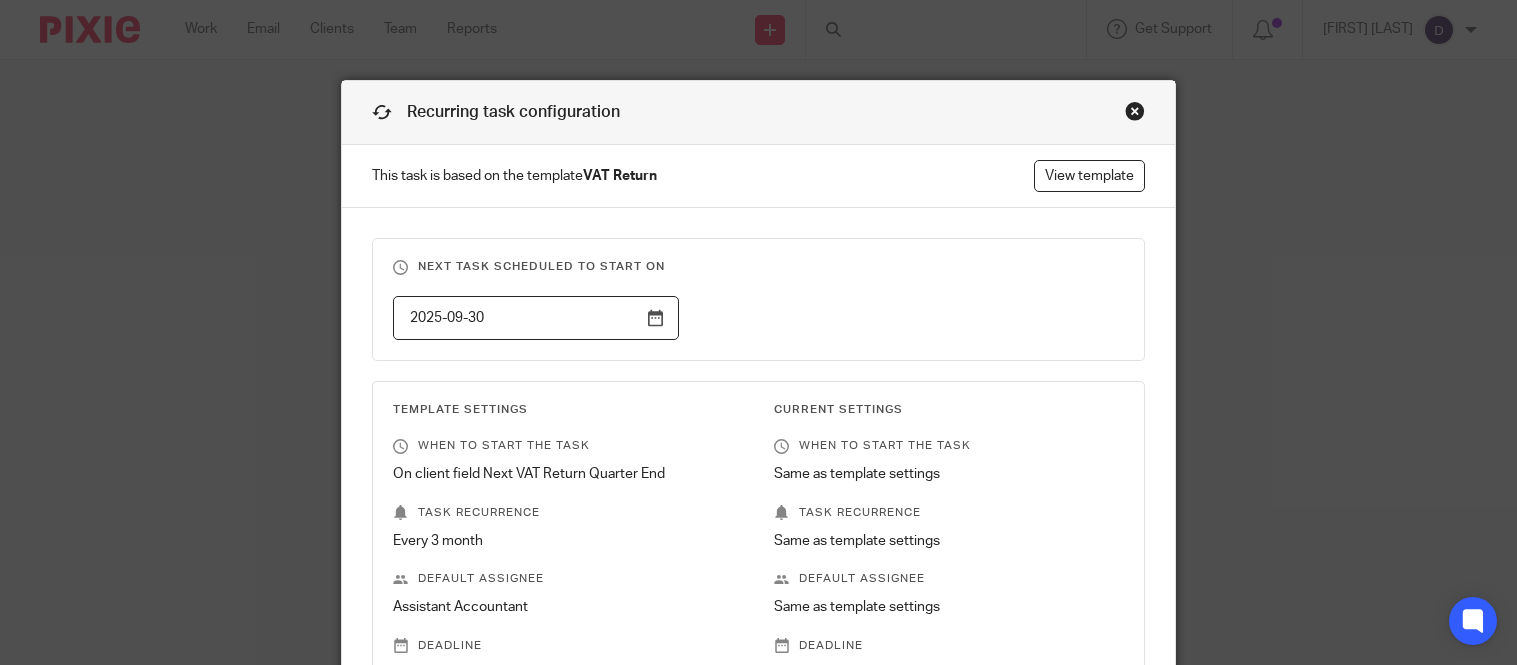 scroll, scrollTop: 0, scrollLeft: 0, axis: both 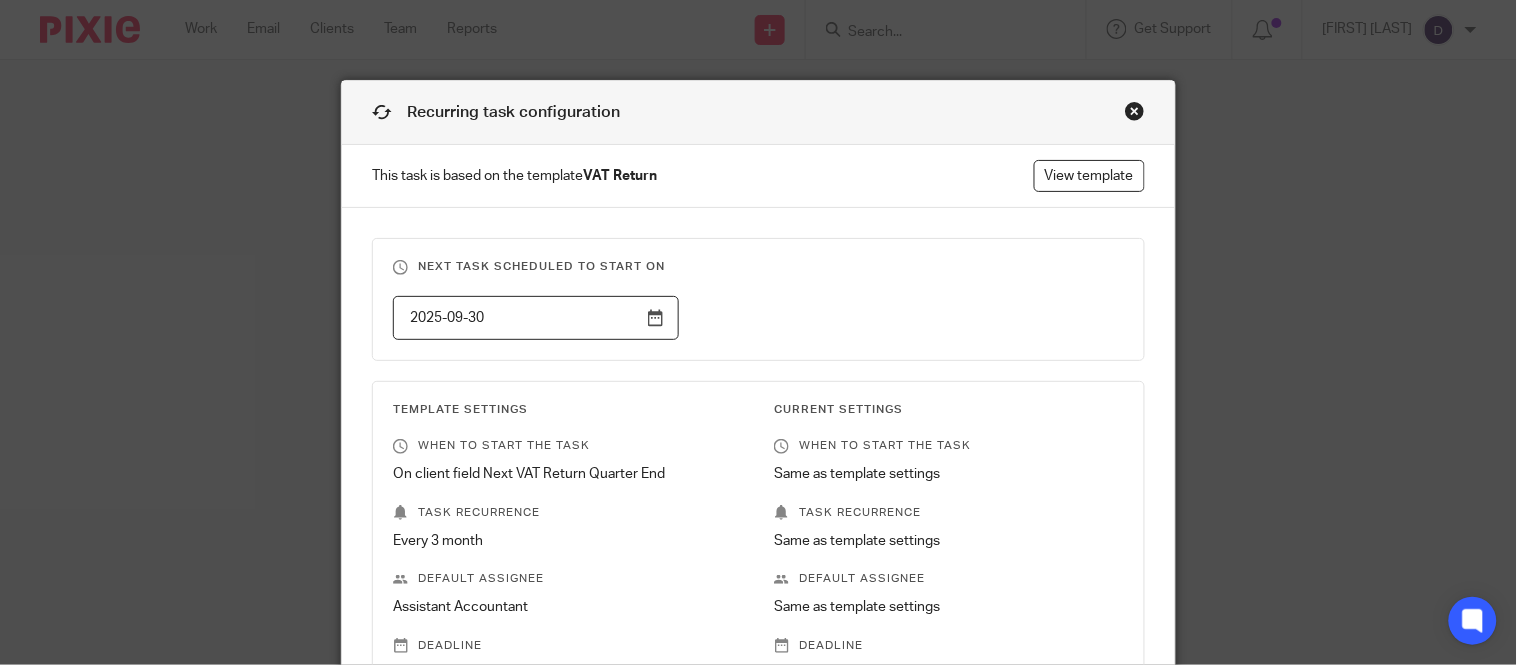 click on "Recurring task configuration" at bounding box center [758, 113] 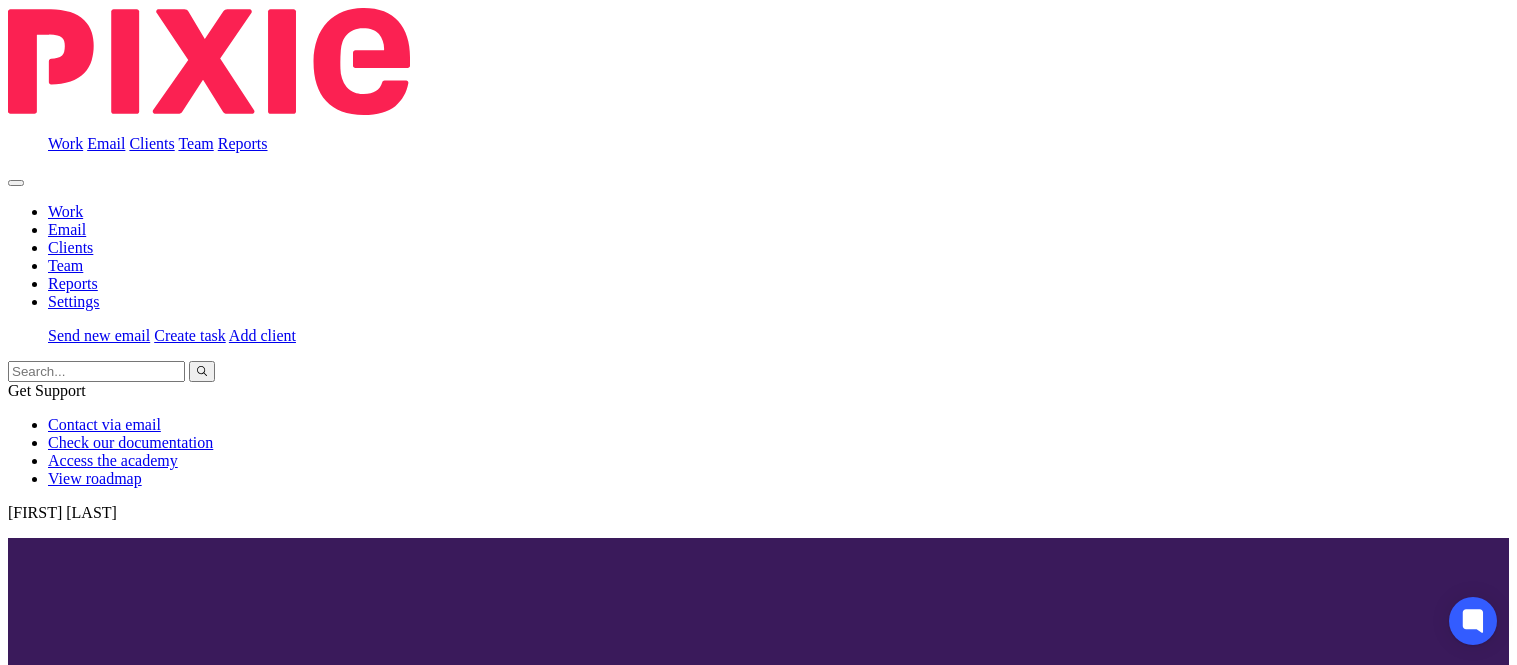 scroll, scrollTop: 0, scrollLeft: 0, axis: both 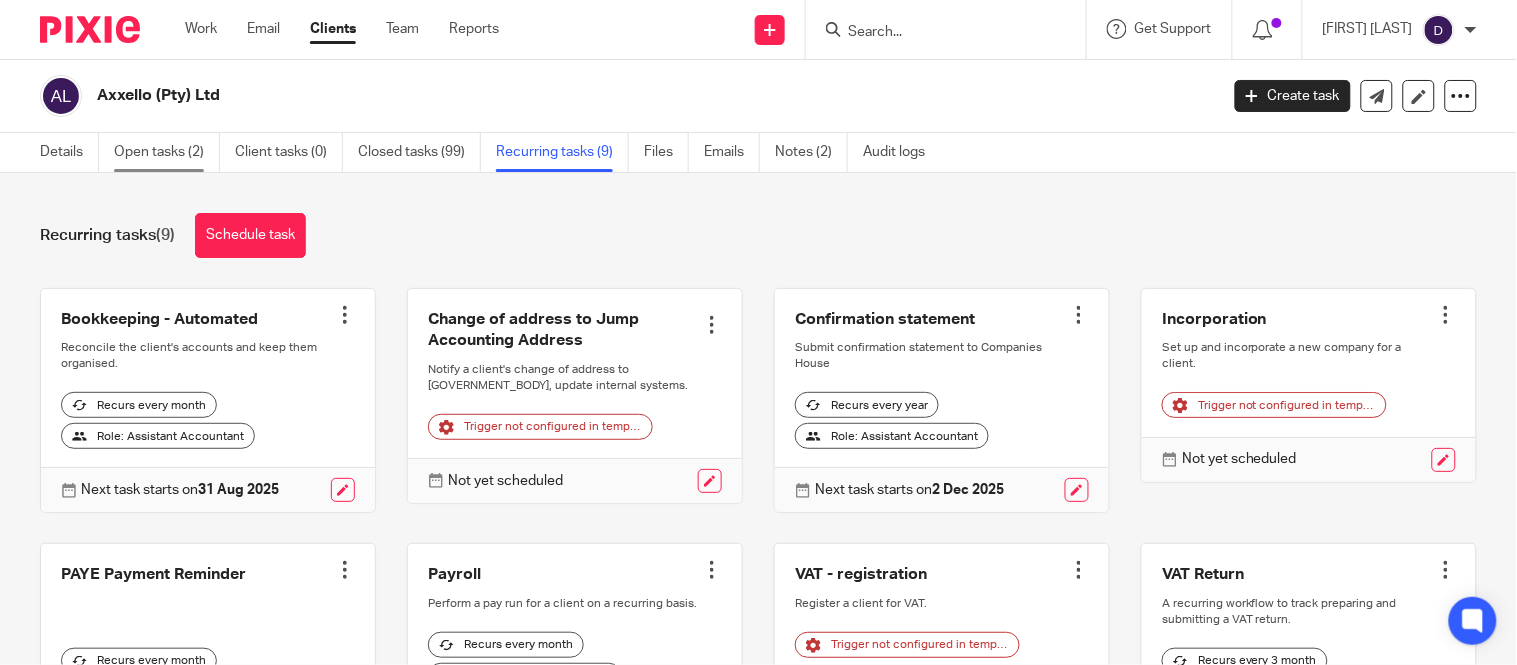 click on "Open tasks (2)" at bounding box center (167, 152) 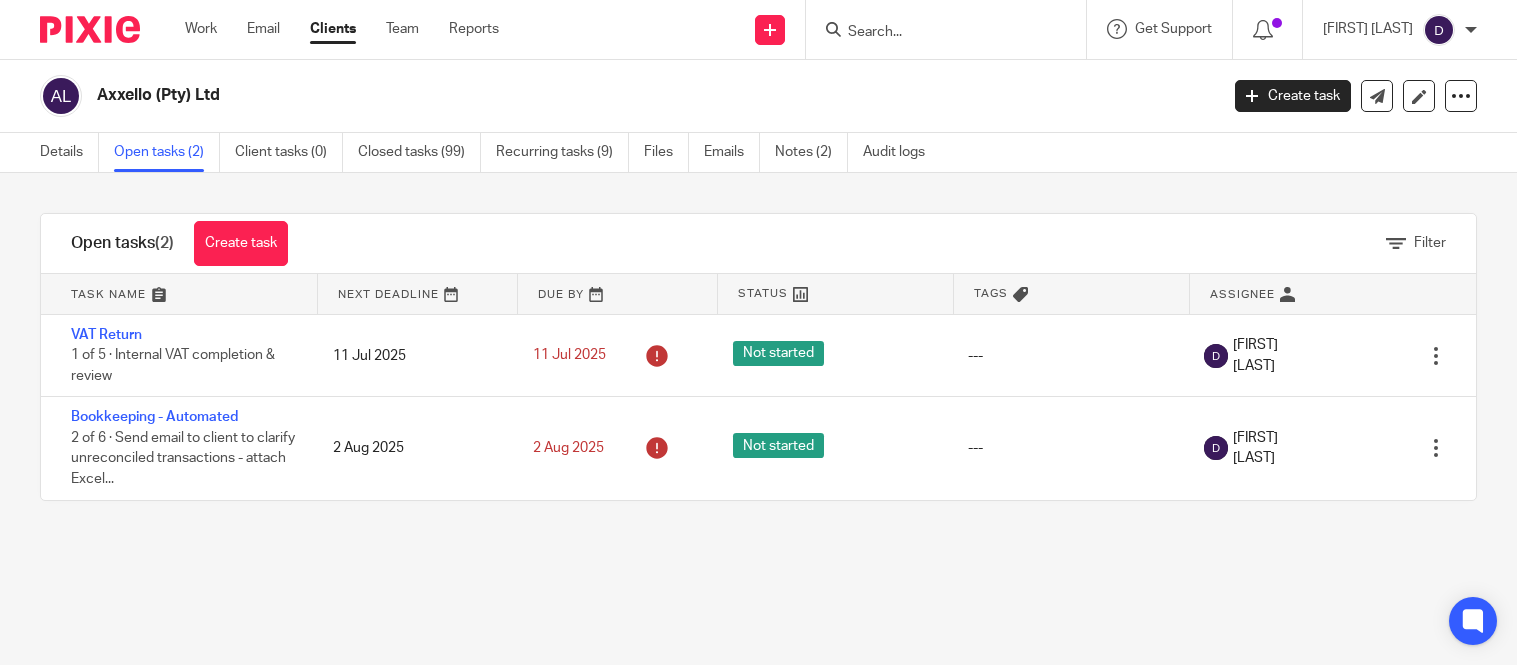 scroll, scrollTop: 0, scrollLeft: 0, axis: both 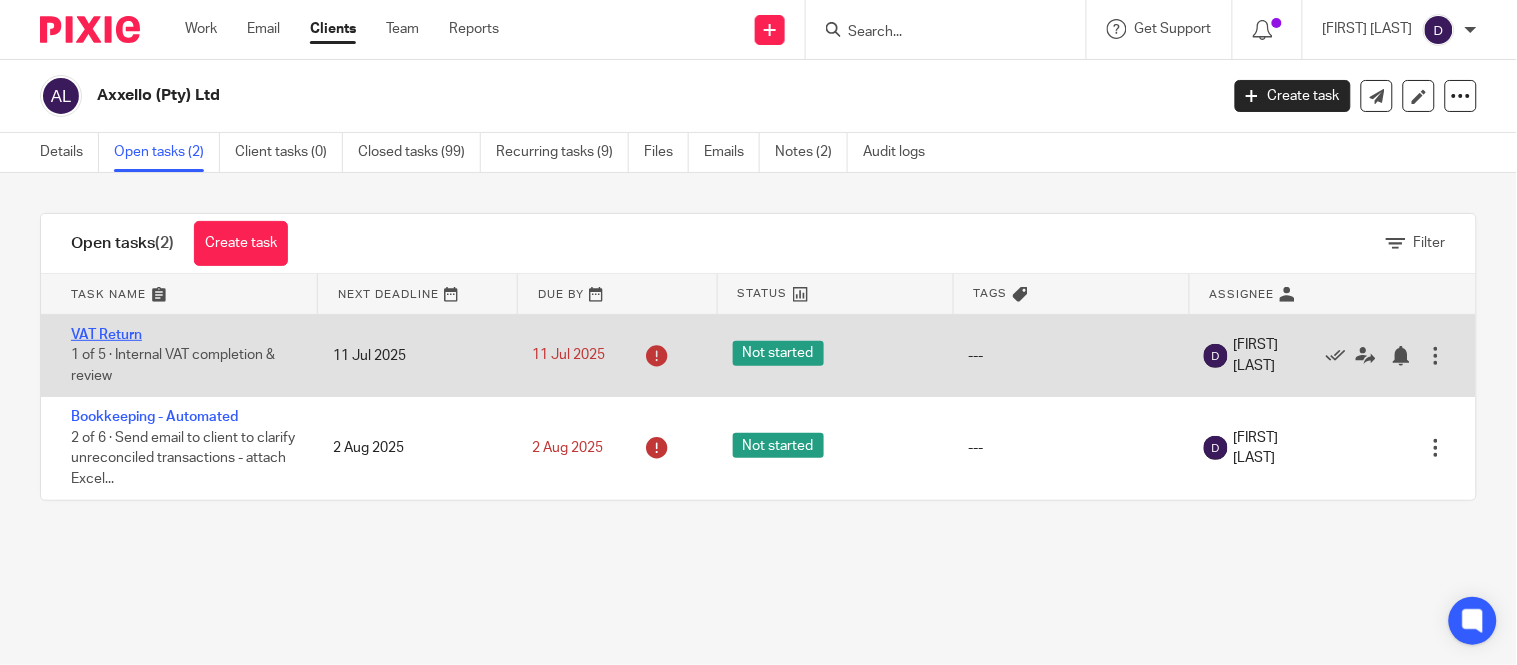 click on "VAT Return" at bounding box center [106, 335] 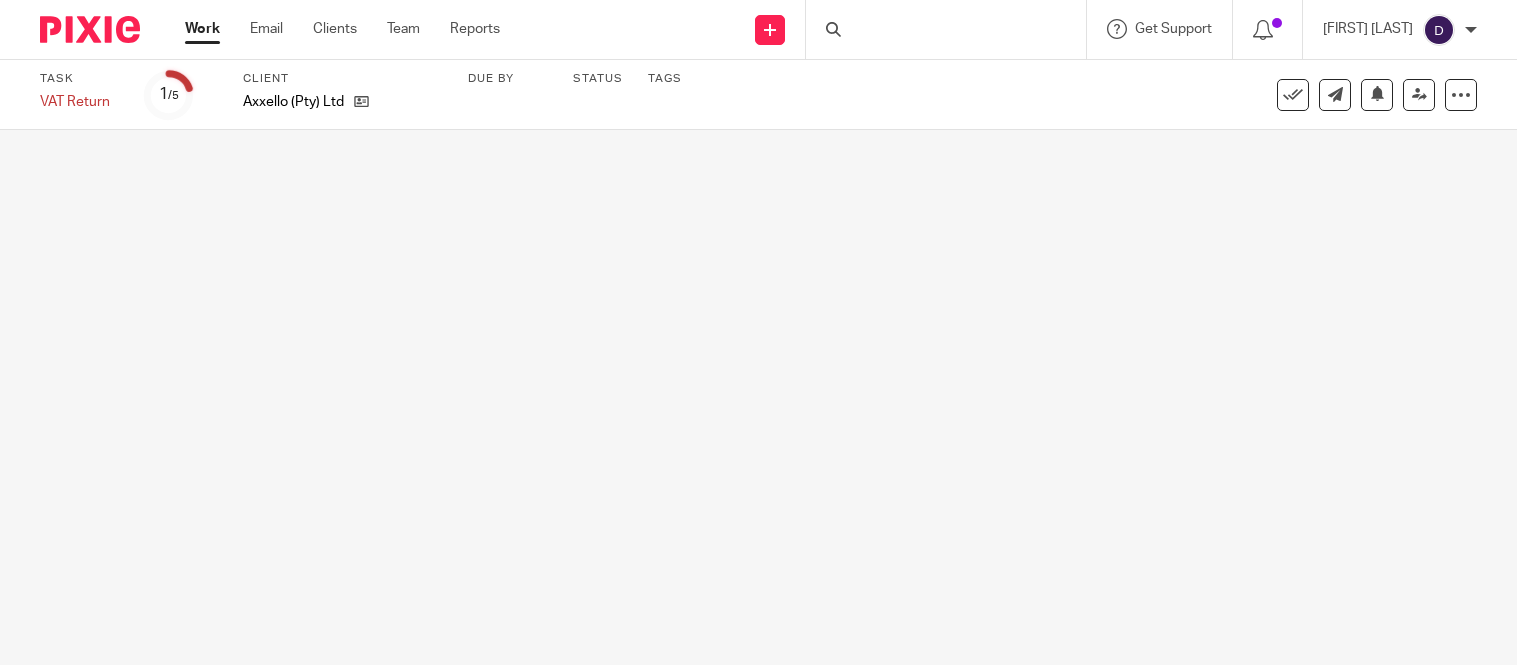 scroll, scrollTop: 0, scrollLeft: 0, axis: both 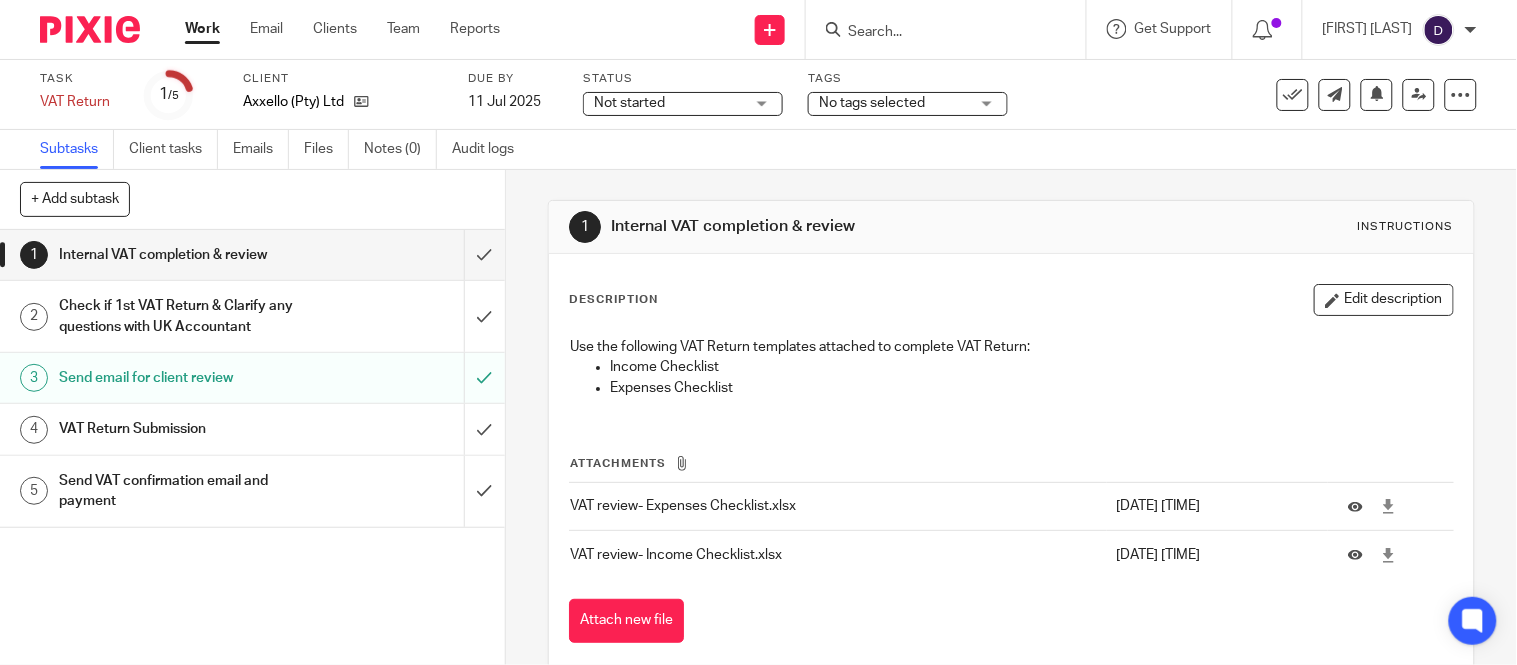 click on "VAT Return Submission" at bounding box center [187, 429] 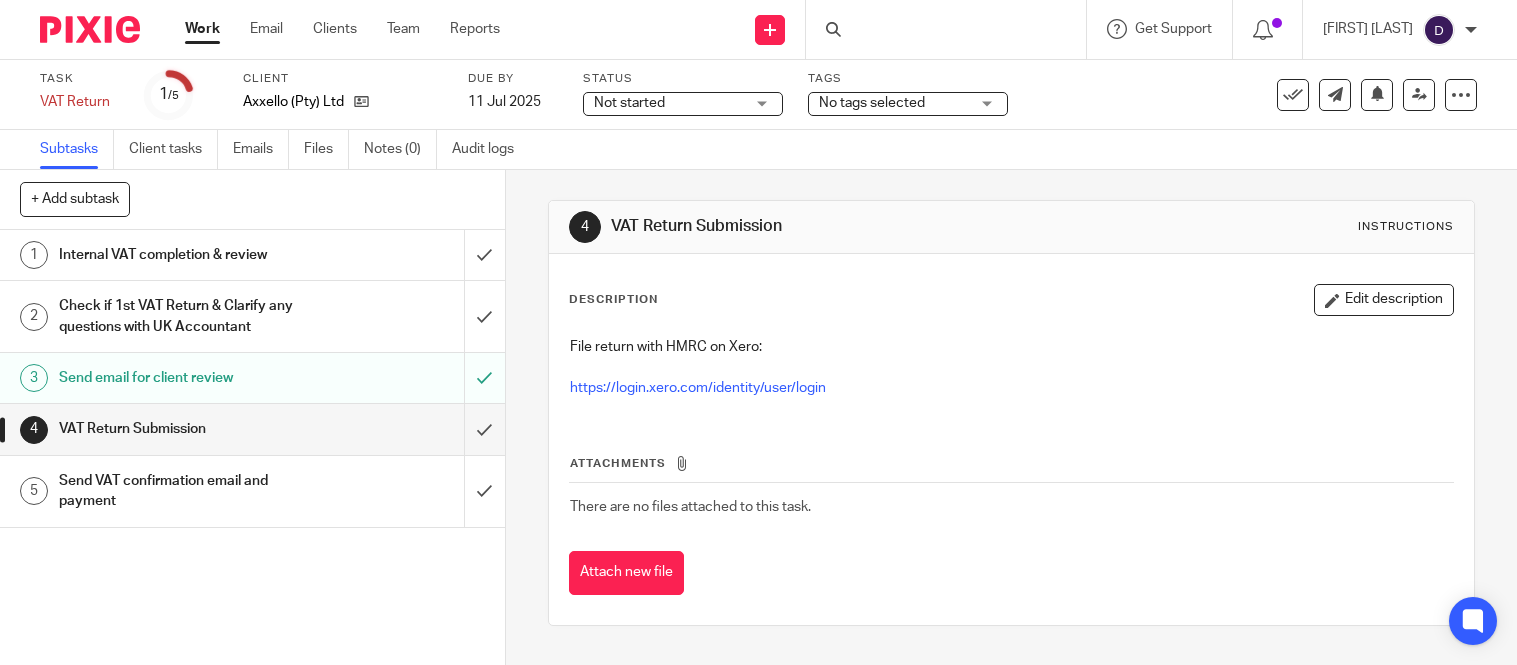 scroll, scrollTop: 0, scrollLeft: 0, axis: both 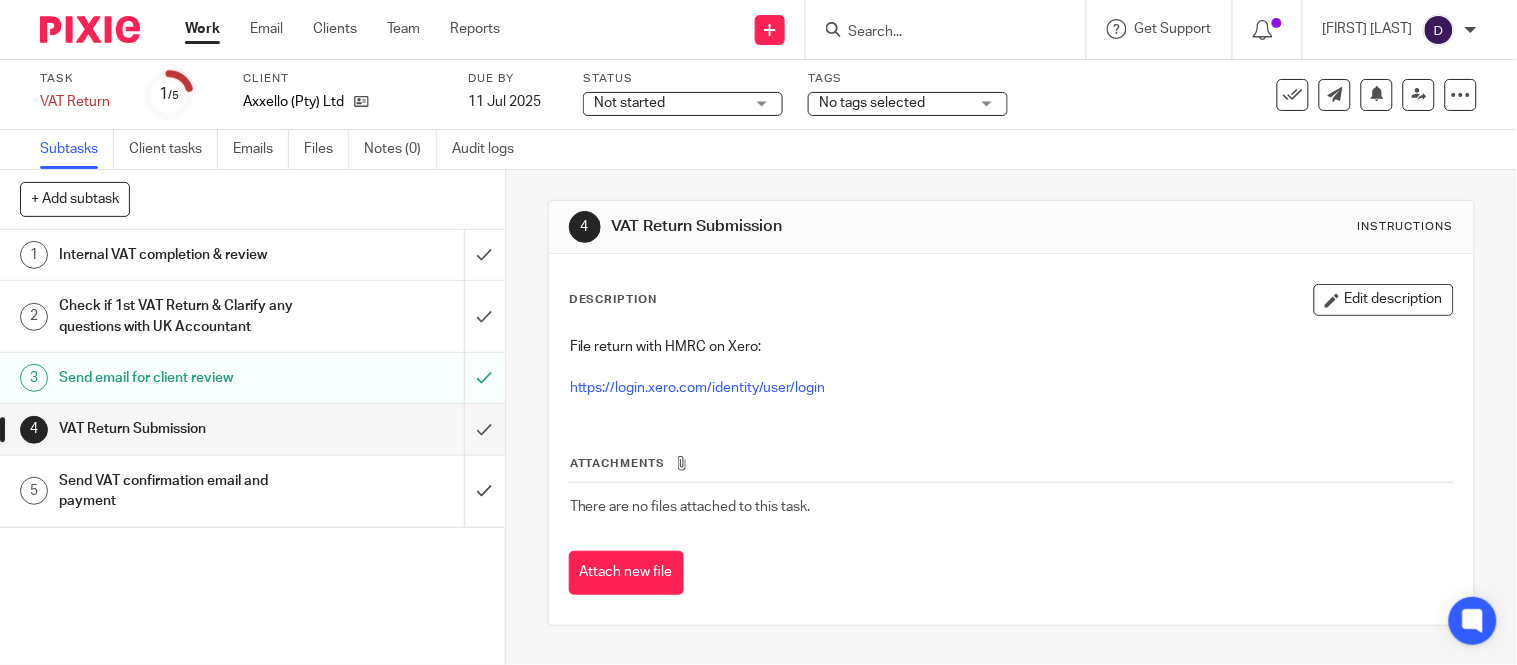 click on "Send VAT confirmation email and payment" at bounding box center [187, 491] 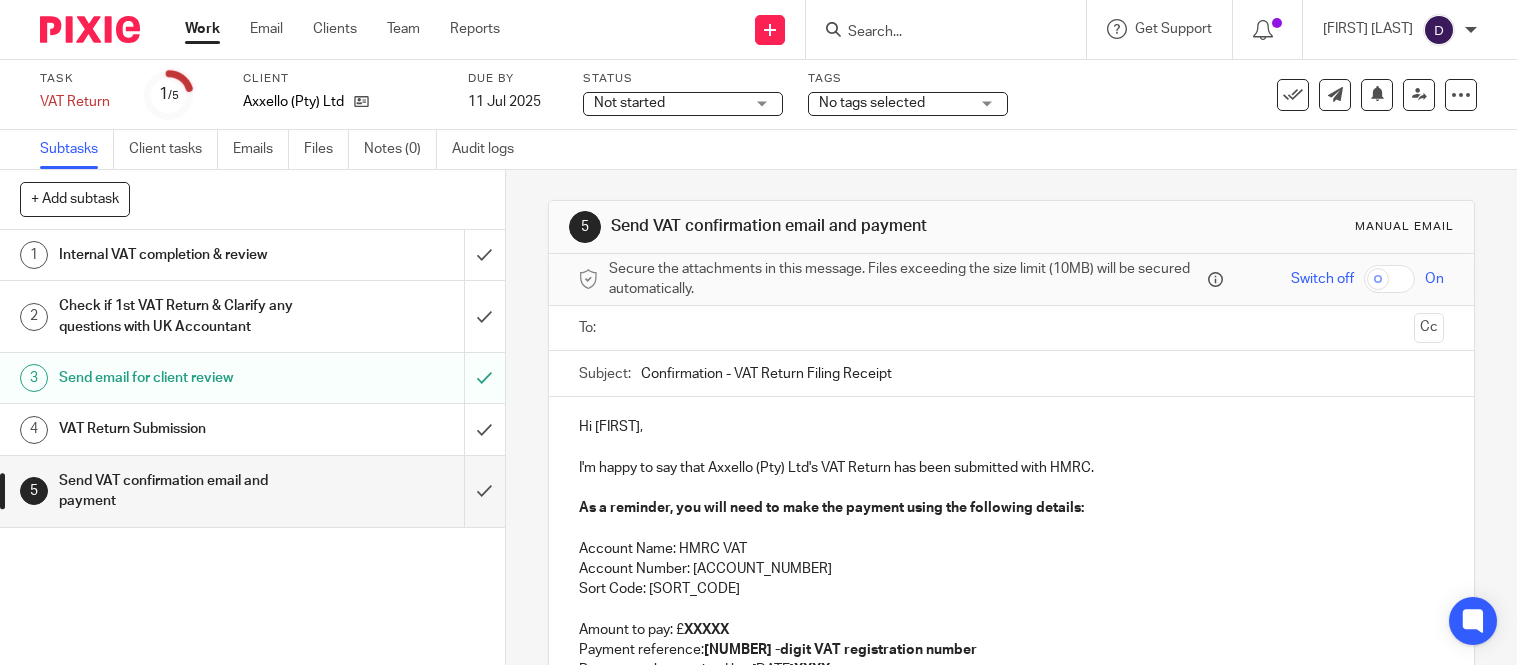 scroll, scrollTop: 0, scrollLeft: 0, axis: both 